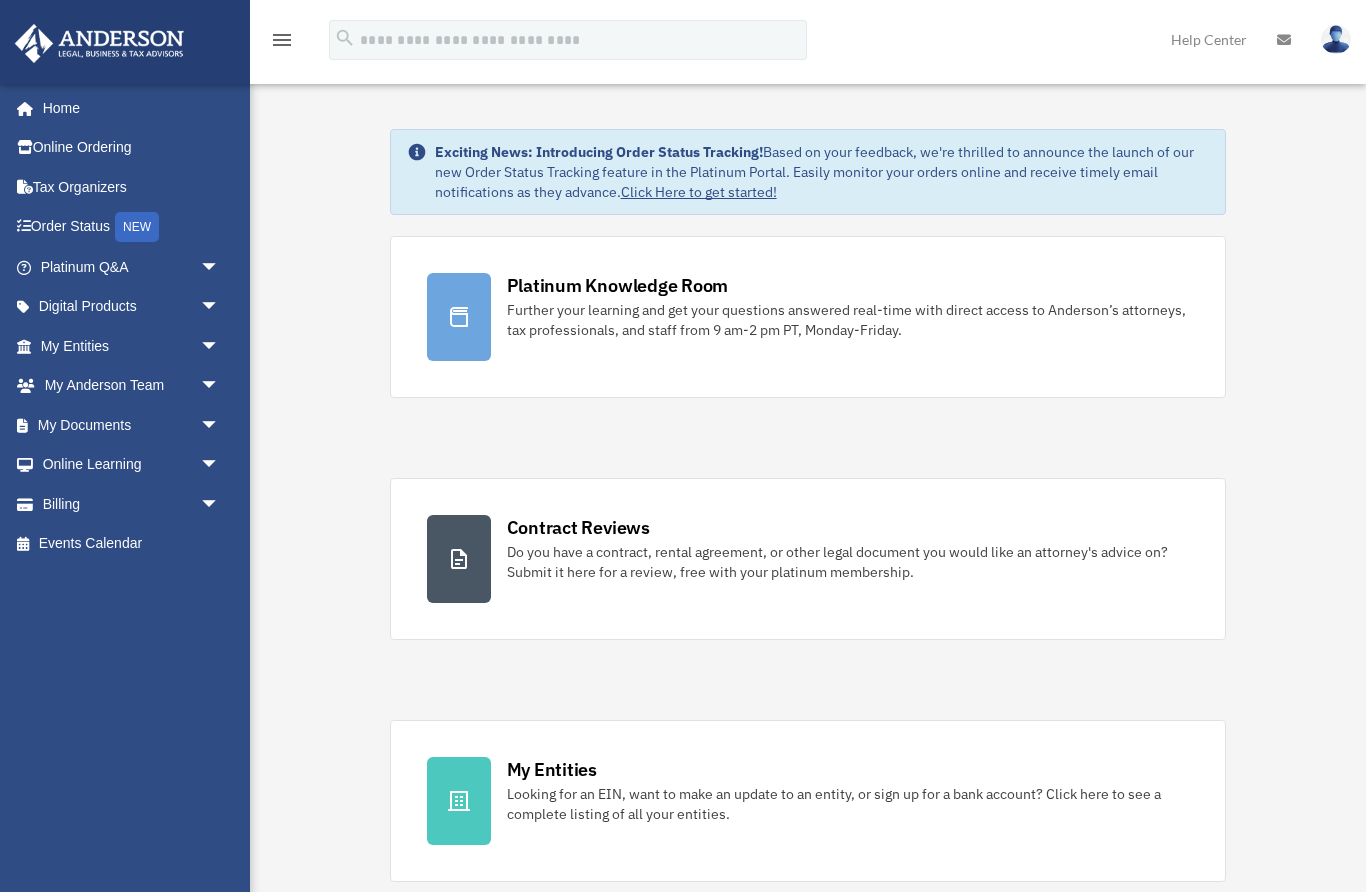 scroll, scrollTop: 0, scrollLeft: 0, axis: both 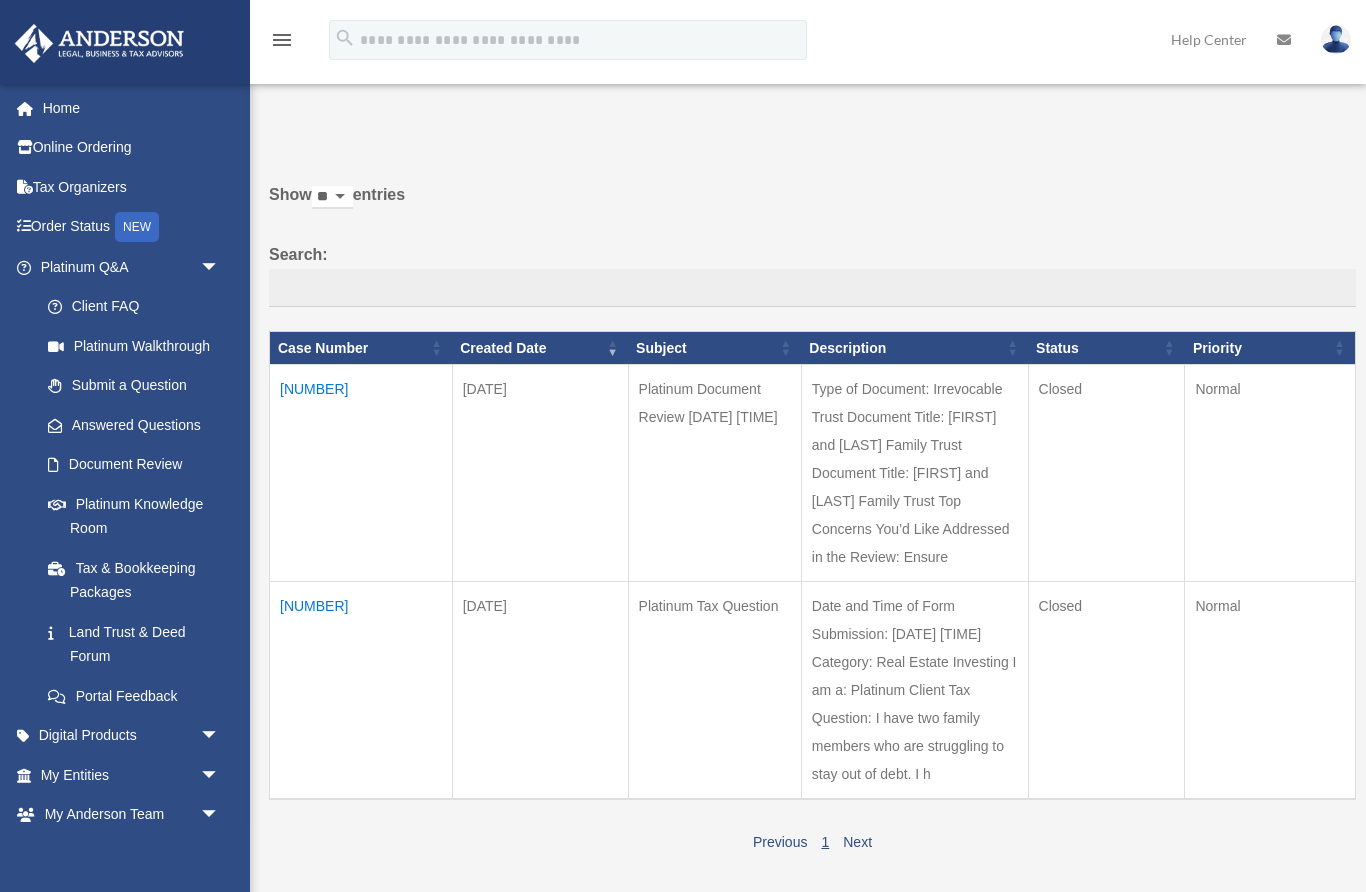 click on "Platinum Walkthrough" at bounding box center (134, 346) 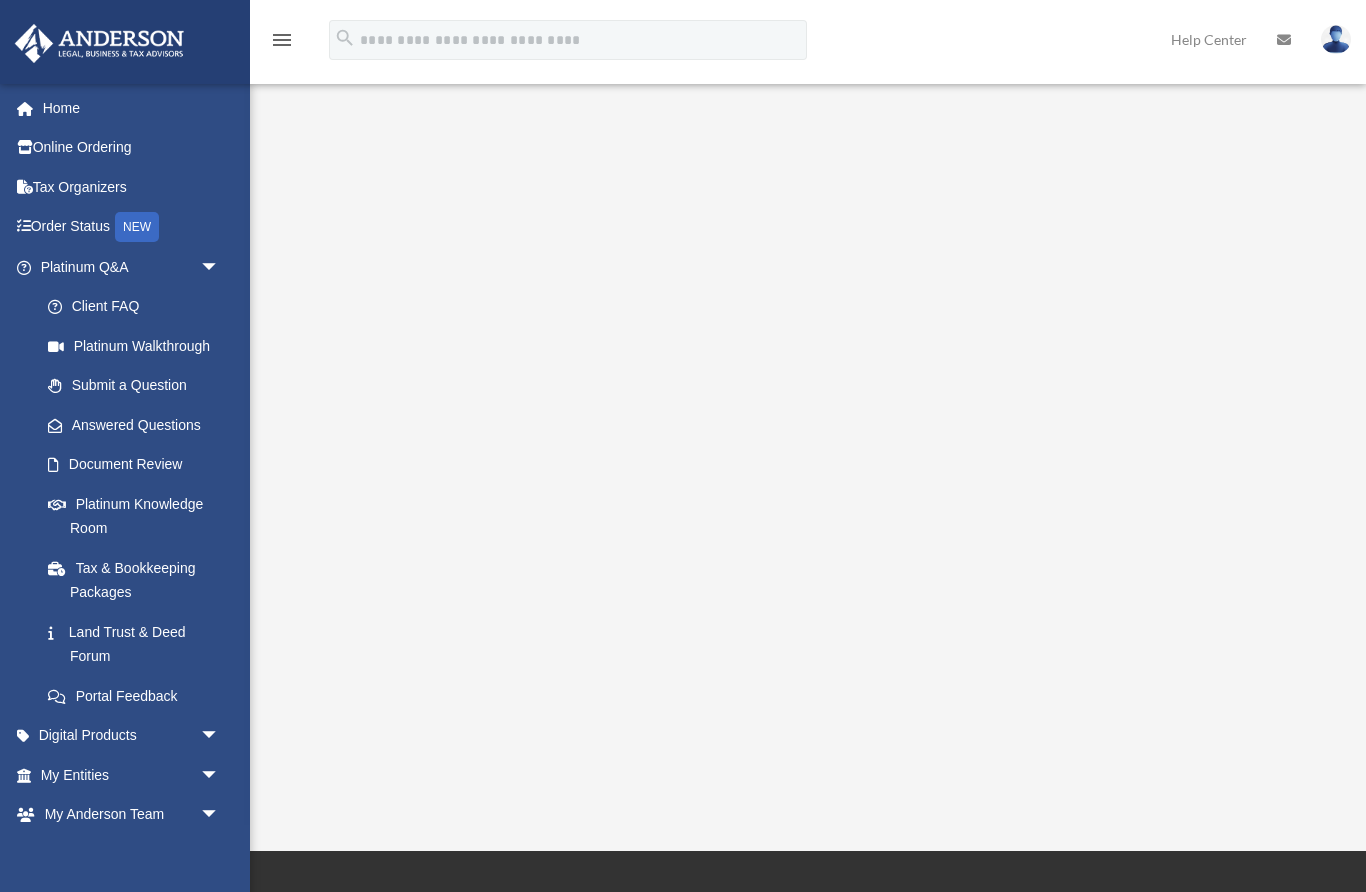 scroll, scrollTop: 0, scrollLeft: 0, axis: both 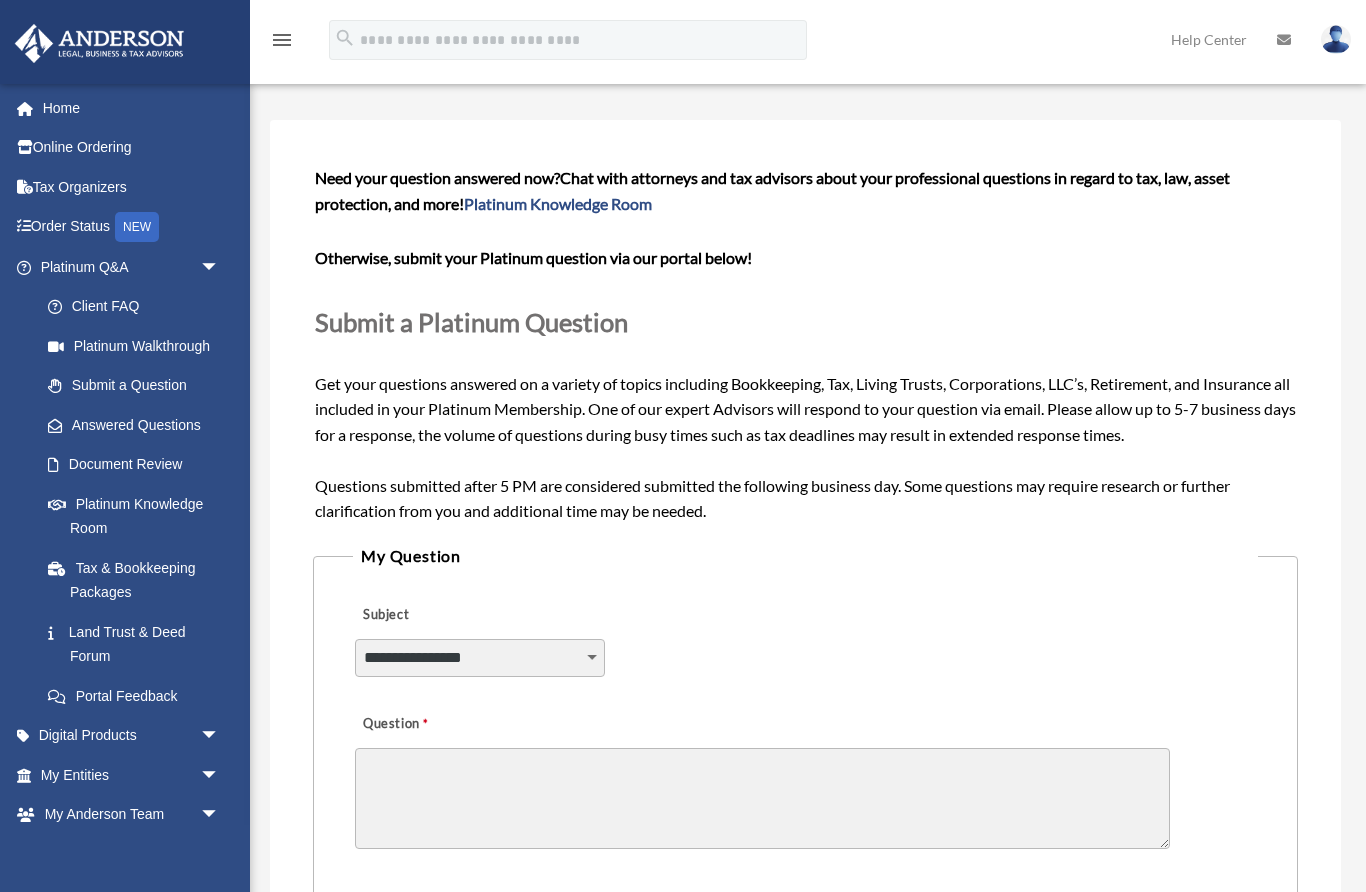 click on "Answered Questions" at bounding box center (139, 425) 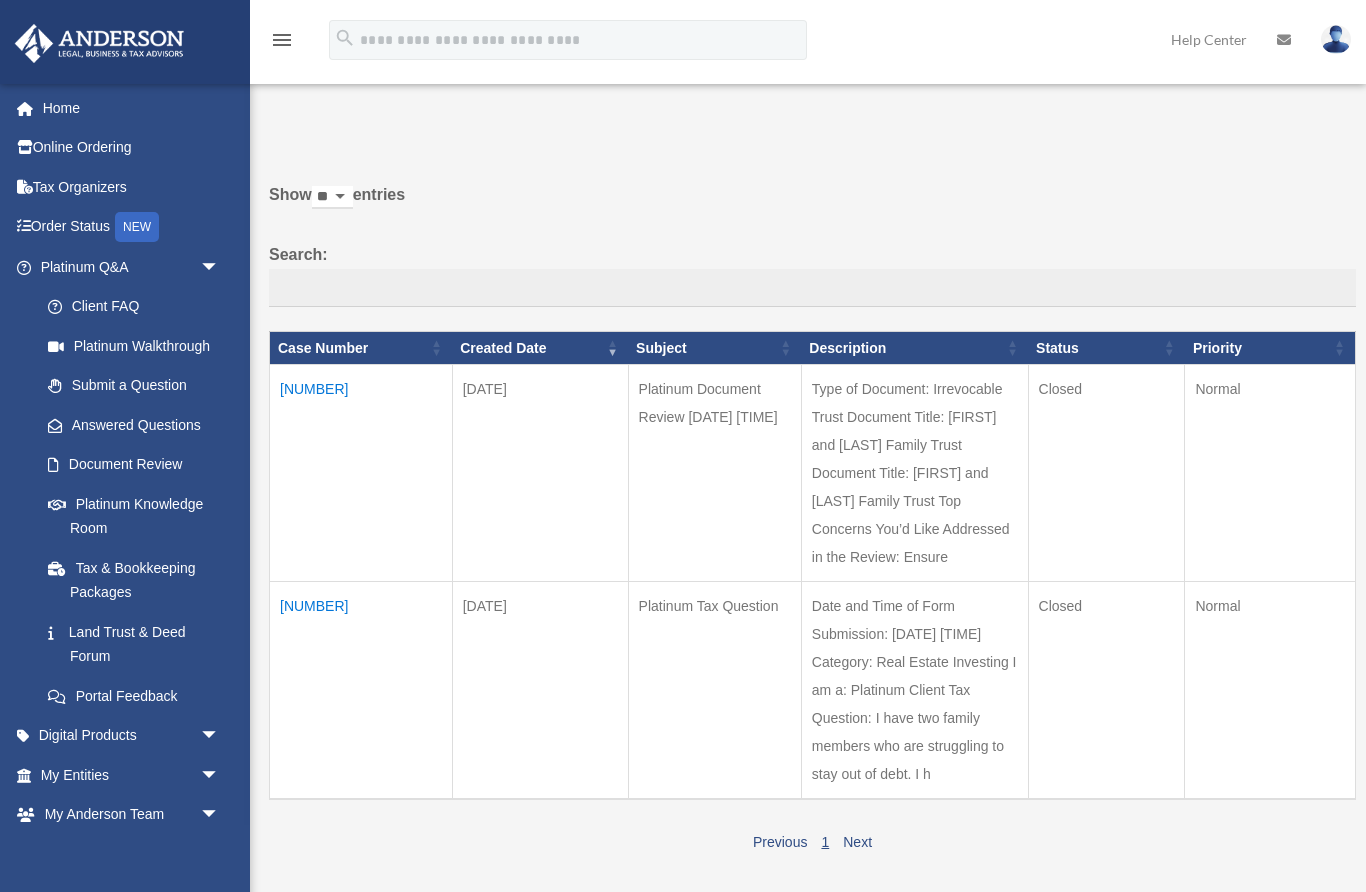 scroll, scrollTop: 0, scrollLeft: 0, axis: both 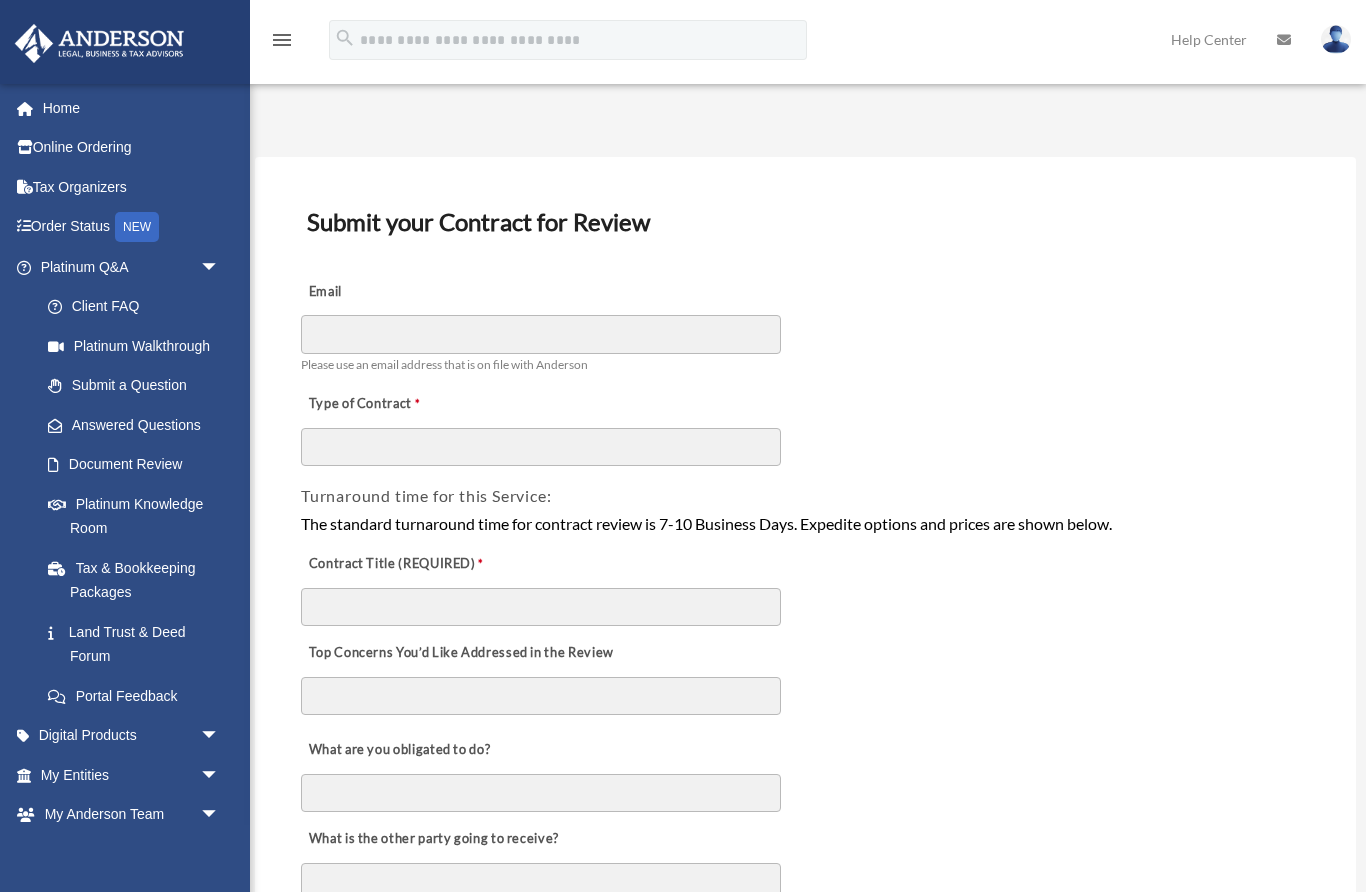 click on "Platinum Knowledge Room" at bounding box center [139, 516] 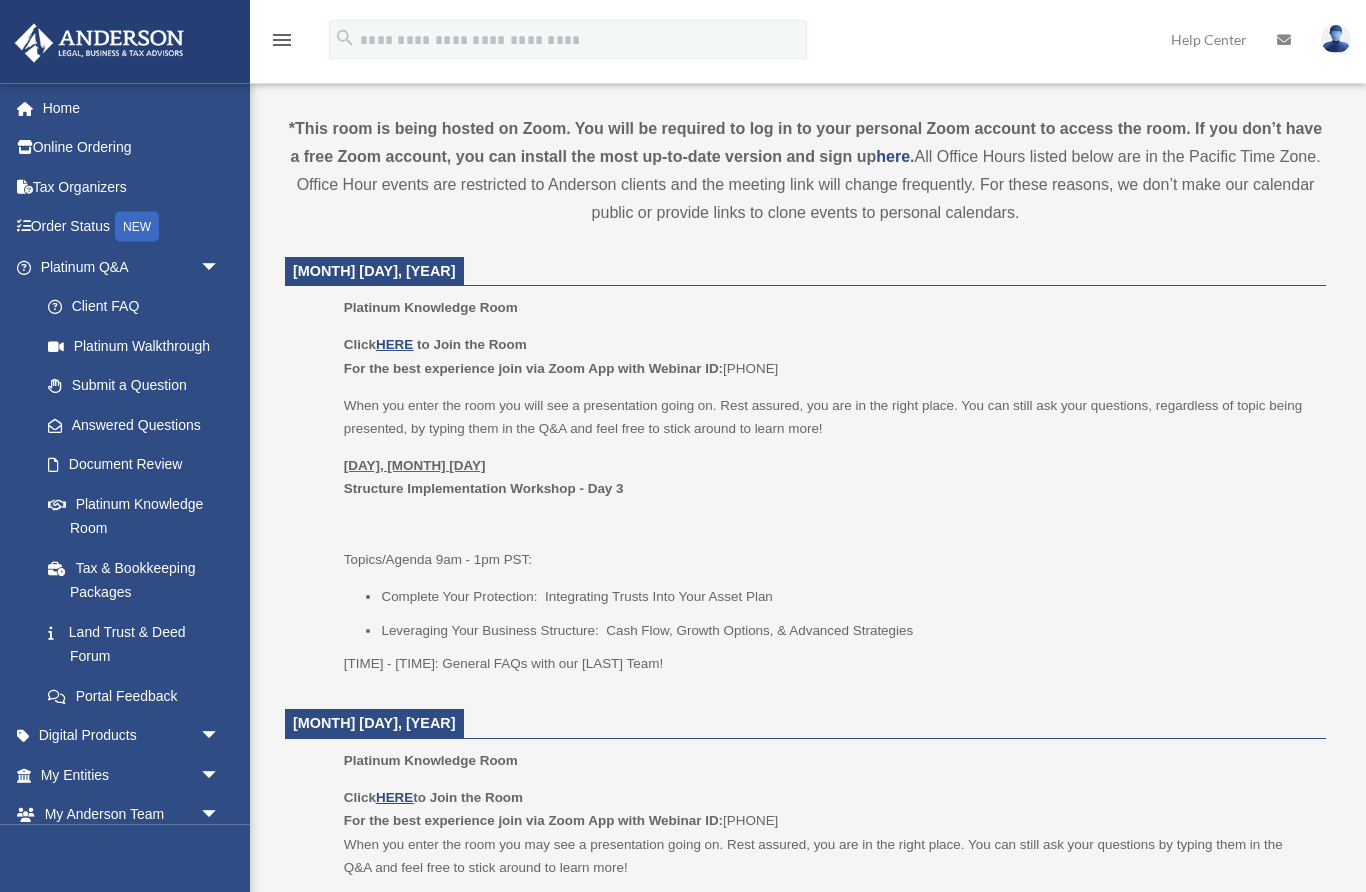 scroll, scrollTop: 668, scrollLeft: 0, axis: vertical 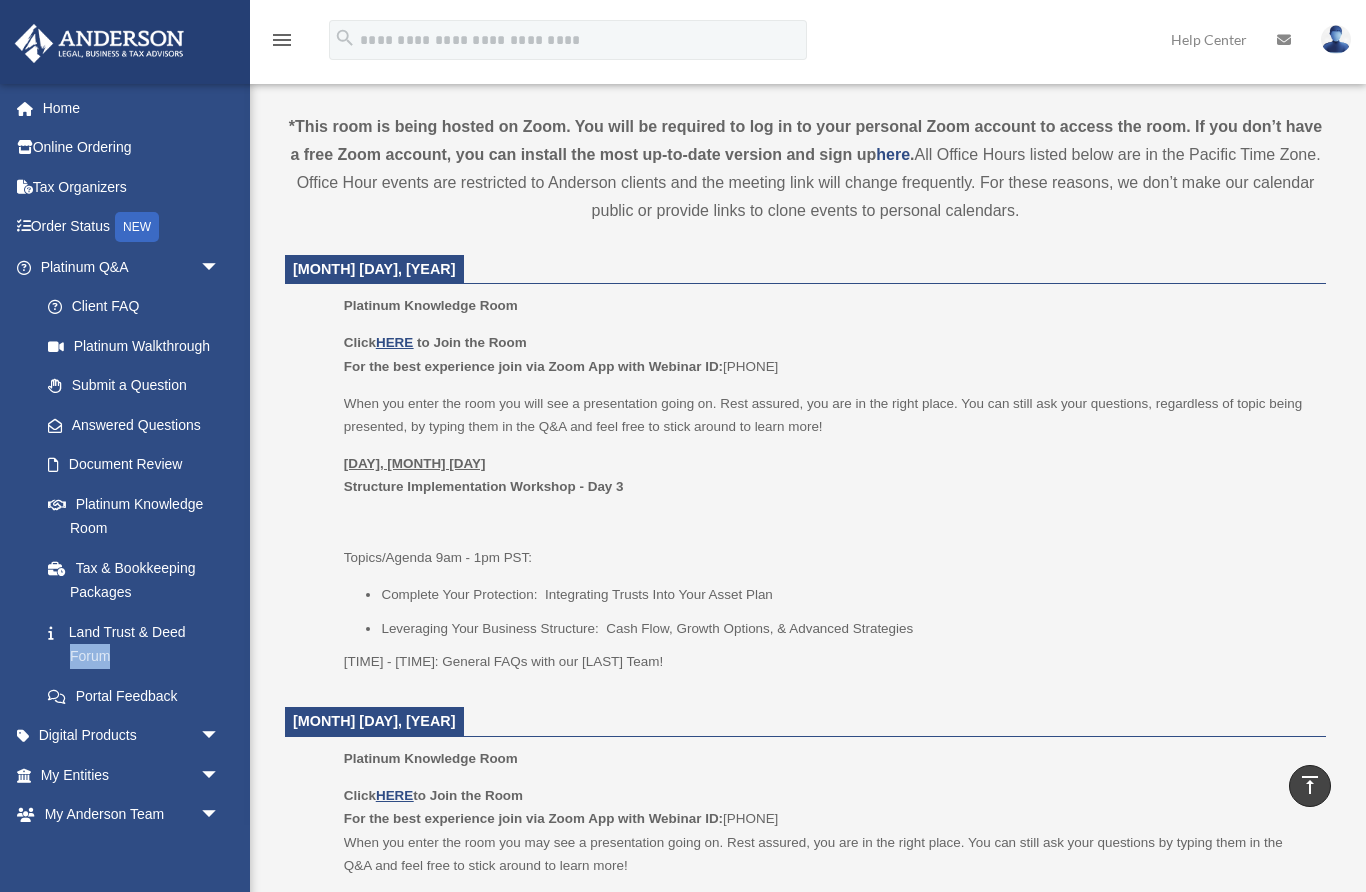 click on "[EMAIL]
Sign Out
[EMAIL]
Home
Online Ordering
Tax Organizers
Order Status  NEW
Platinum Q&A arrow_drop_down
Client FAQ
Platinum Walkthrough
Submit a Question
Answered Questions
Document Review
Platinum Knowledge Room
Tax & Bookkeeping Packages
Land Trust & Deed Forum
Portal Feedback
Digital Products arrow_drop_down
Tax Toolbox
Virtual Bookkeeping
Land Trust Kit
Wholesale Trust Kit
My Entities arrow_drop_down
Overview
CTA Hub
Entity Change Request
Binder Walkthrough
My Blueprint
Tax Due Dates
My Anderson Team arrow_drop_down
My Anderson Team
Anderson System
Client Referrals
My Documents arrow_drop_down
Box
Meeting Minutes
Forms Library" at bounding box center [125, 529] 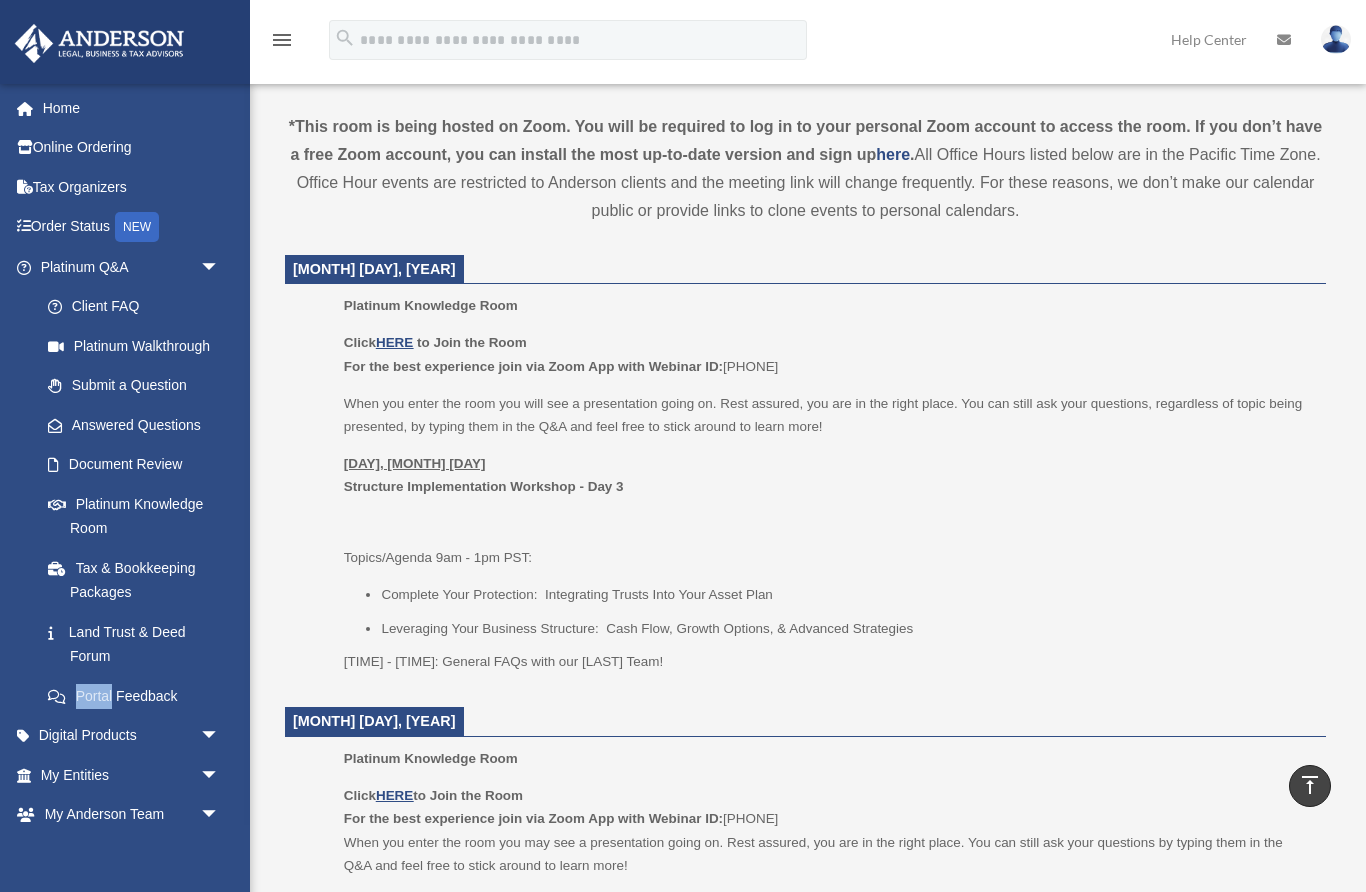 click on "My Entities arrow_drop_down" at bounding box center (132, 775) 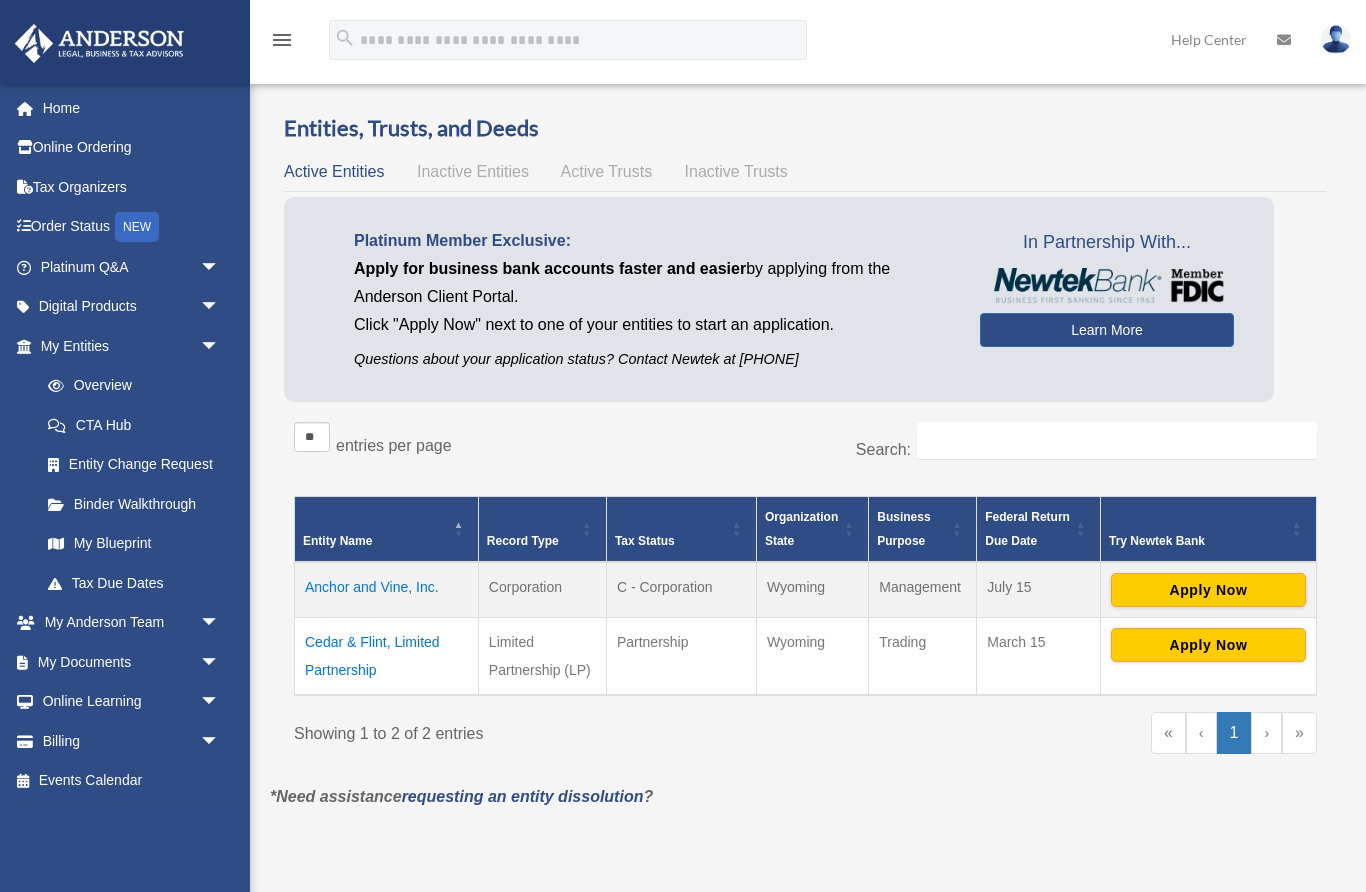scroll, scrollTop: 0, scrollLeft: 0, axis: both 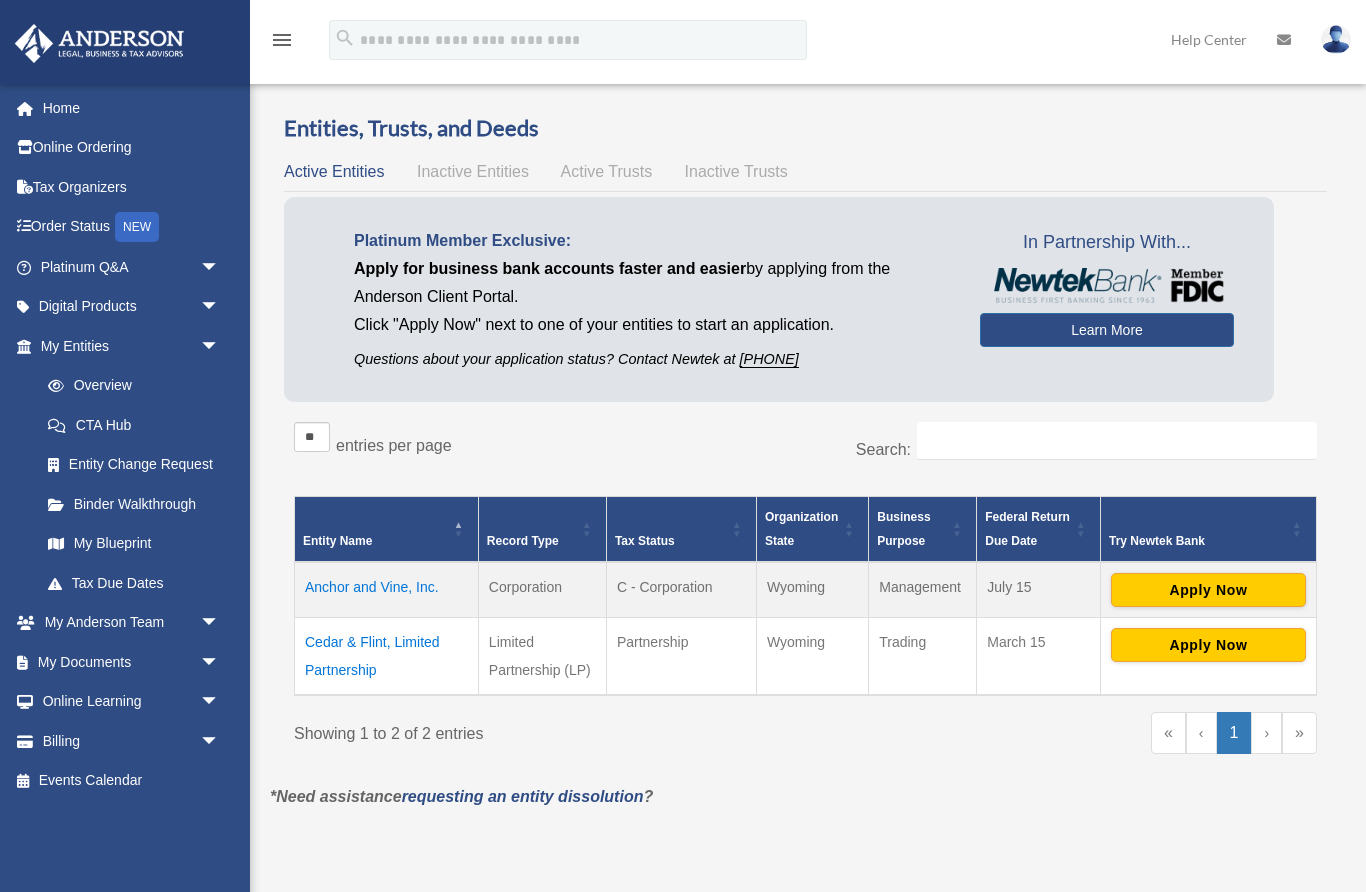 click on "Apply
Now" at bounding box center [1208, 590] 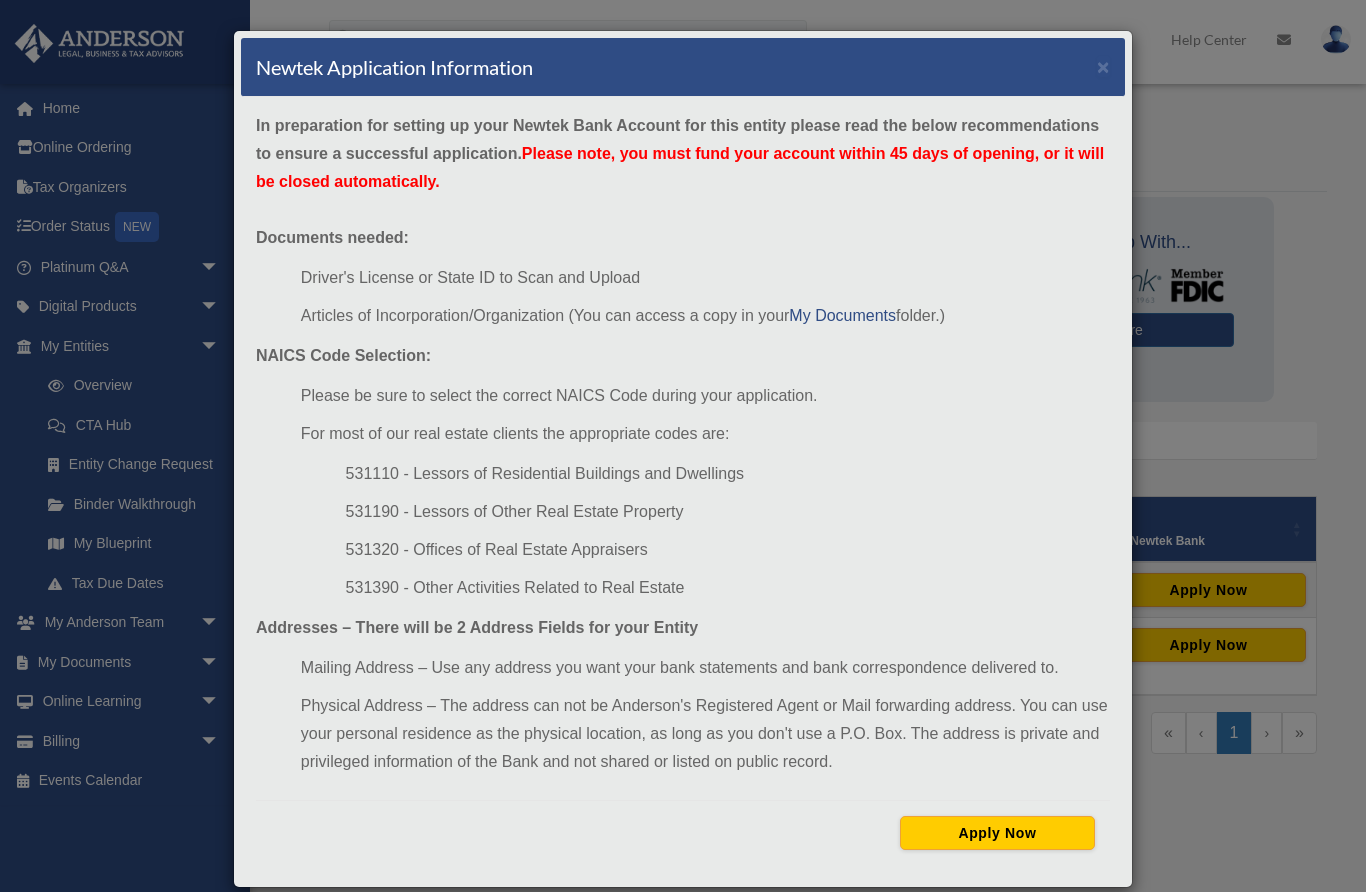 click on "My Documents" at bounding box center (842, 315) 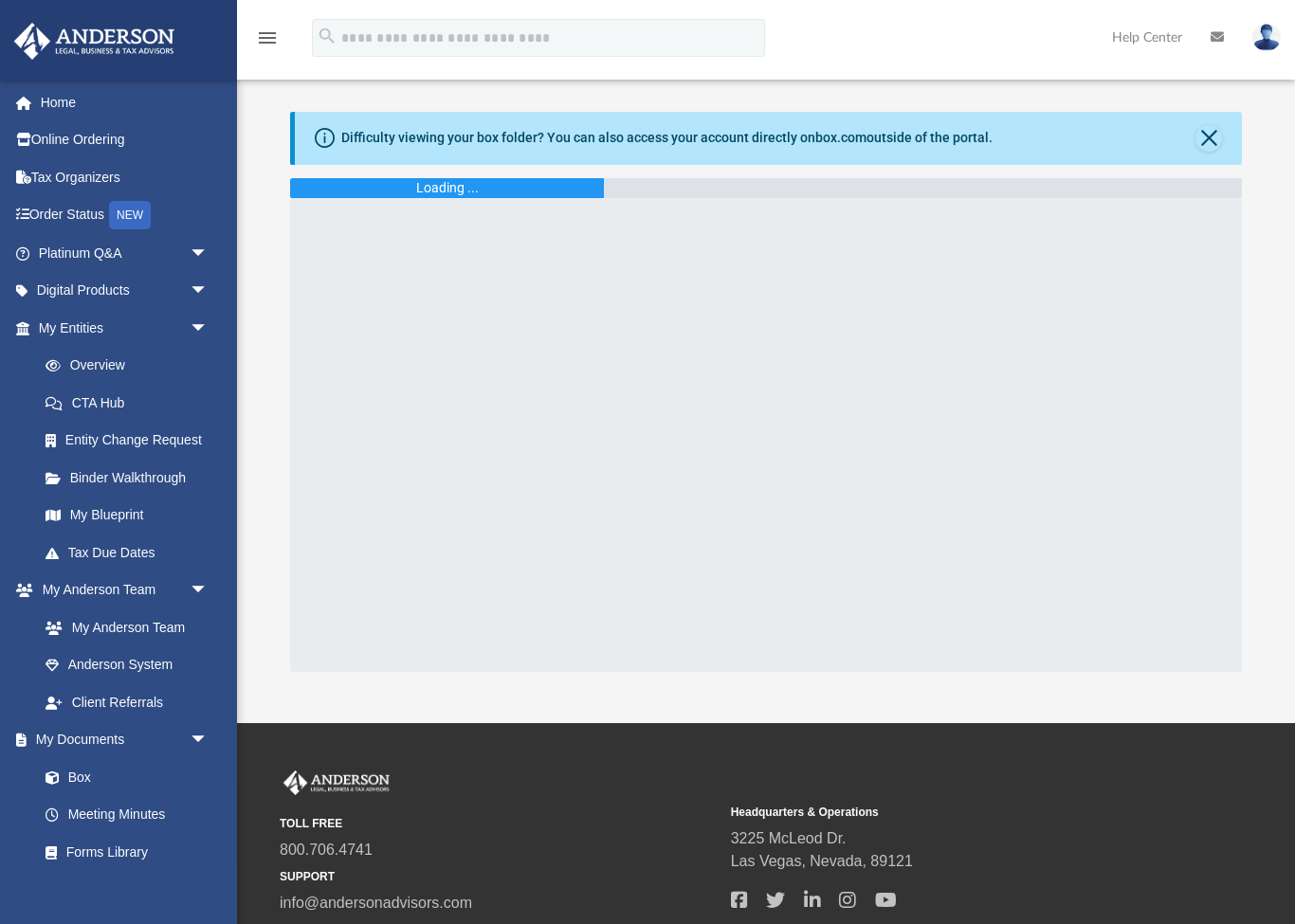 scroll, scrollTop: 0, scrollLeft: 0, axis: both 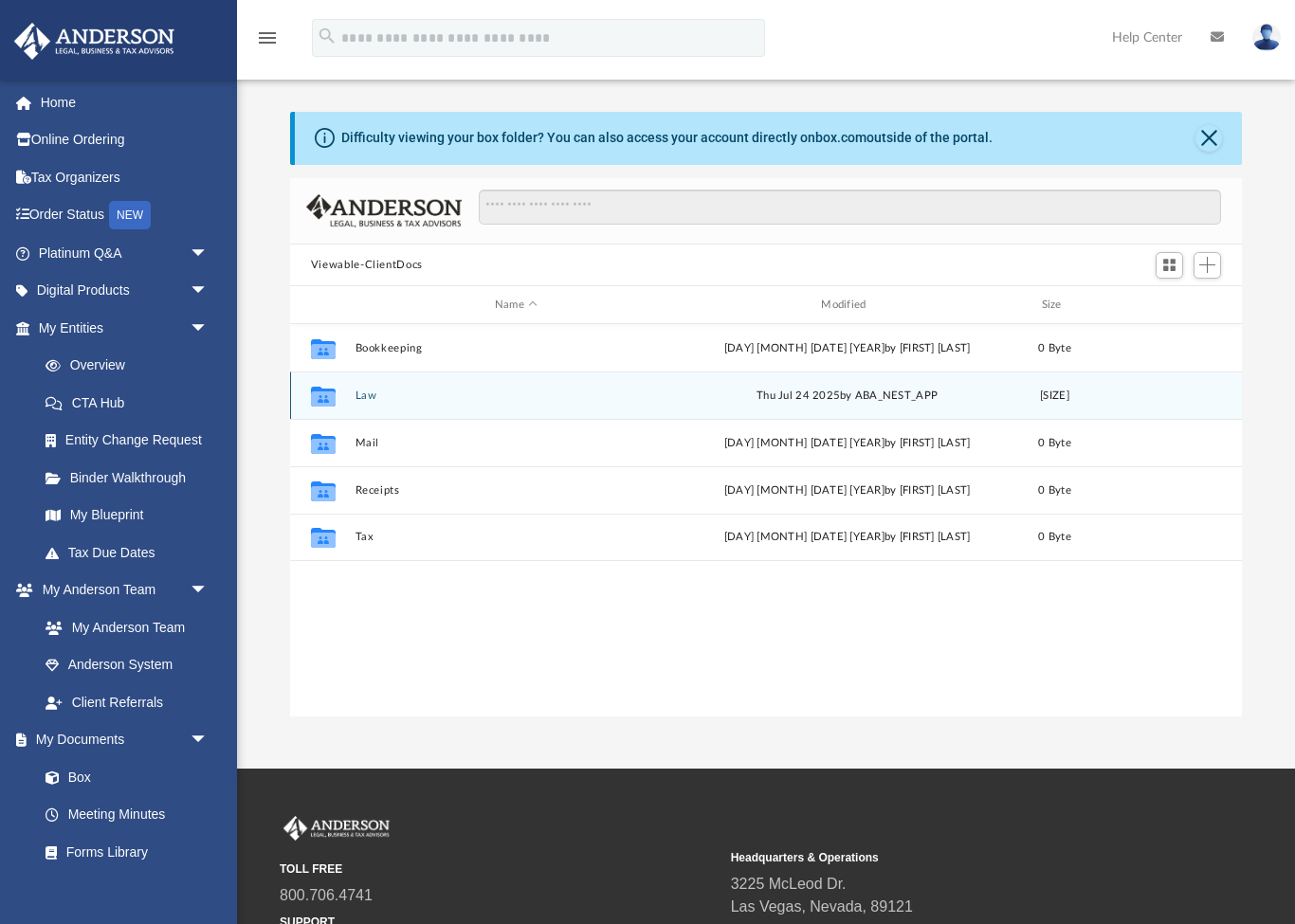click 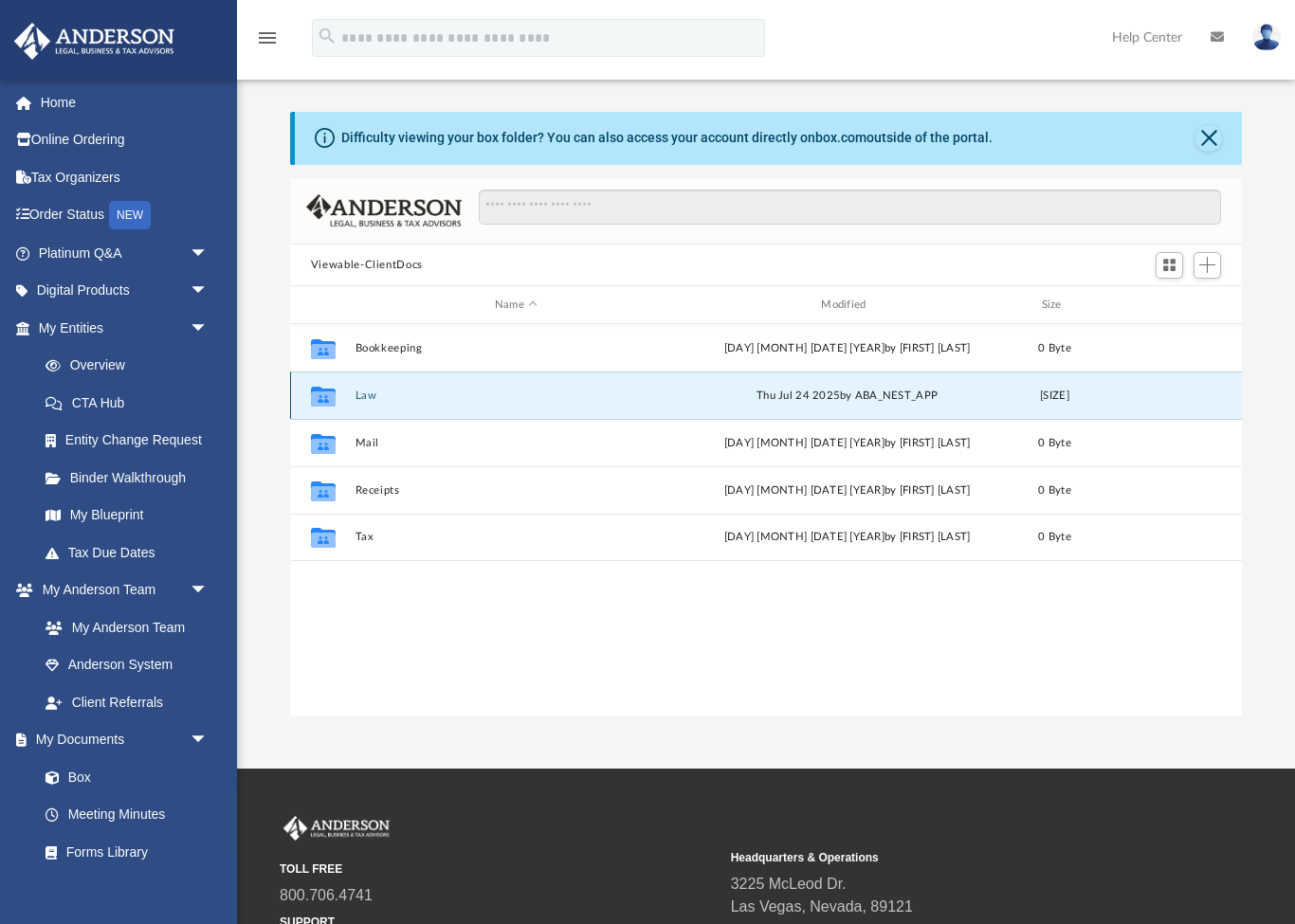 click on "[DAY] [MONTH] [DATE] [YEAR]  by [INITIALS]_[INITIALS]_[INITIALS]" at bounding box center [847, 396] 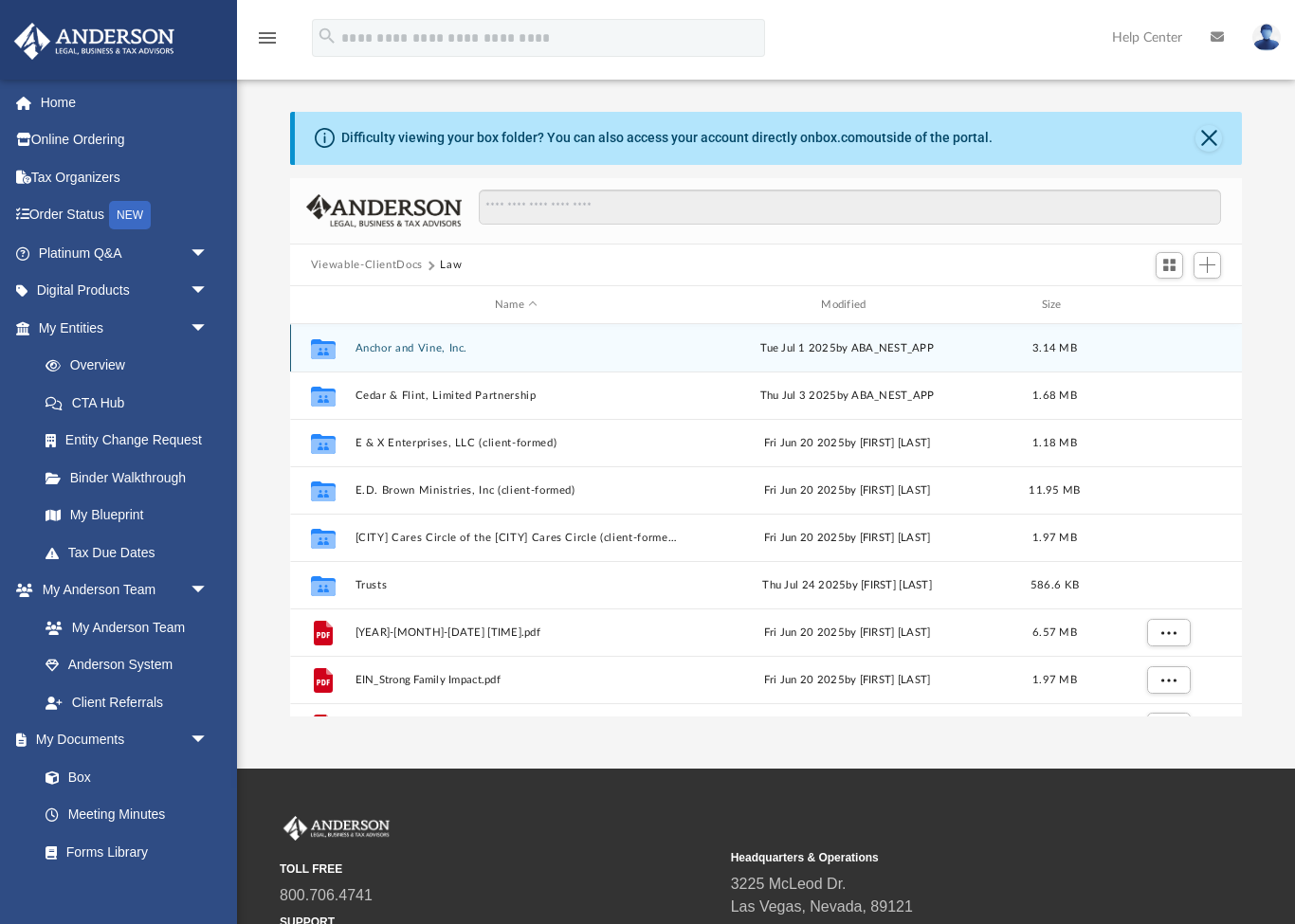 click on "[DAY] [MONTH] [DATE] [YEAR]  by [INITIALS]_[INITIALS]_[INITIALS]" at bounding box center [847, 349] 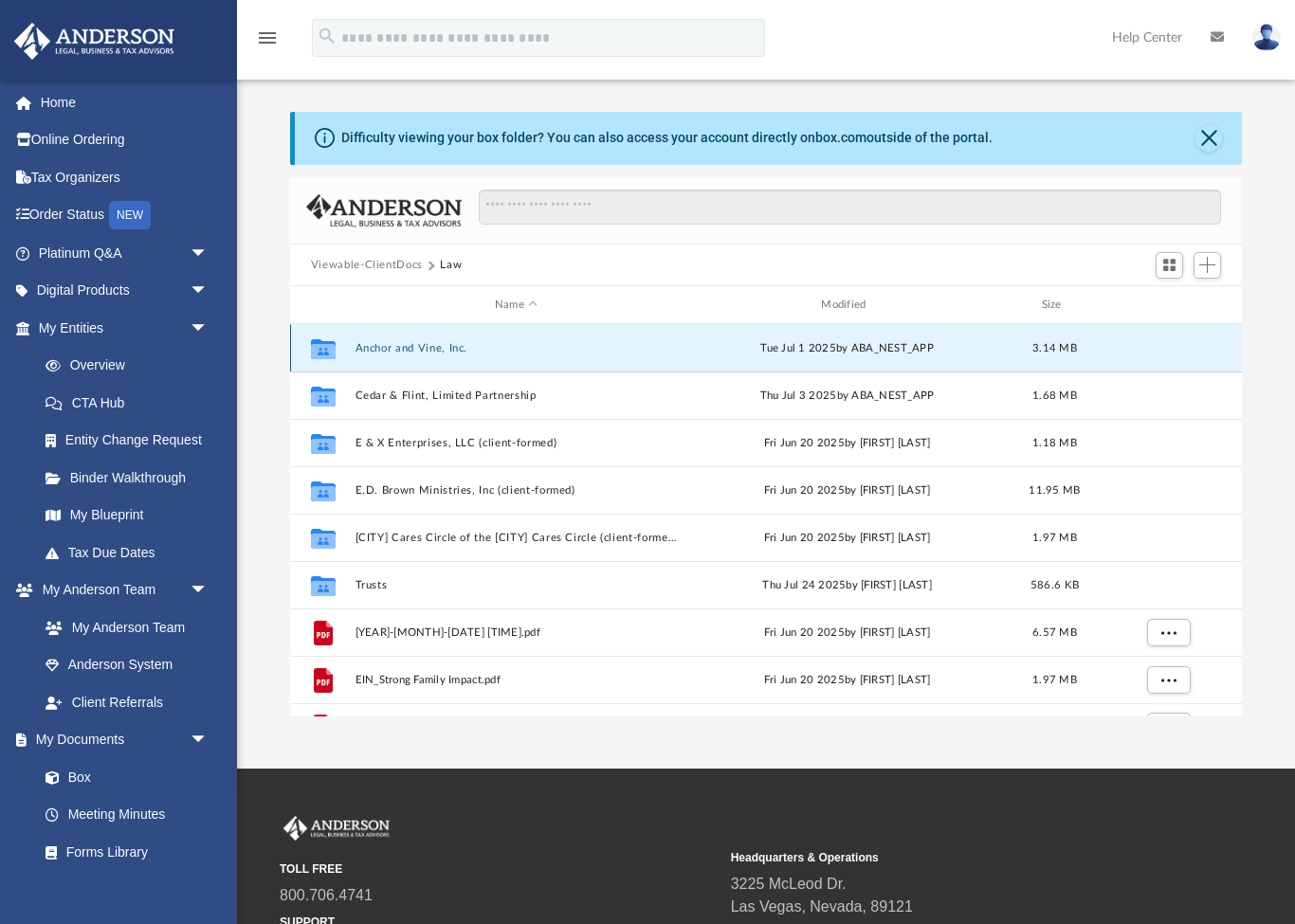 click on "[DAY] [MONTH] [DATE] [YEAR]  by [INITIALS]_[INITIALS]_[INITIALS]" at bounding box center [847, 349] 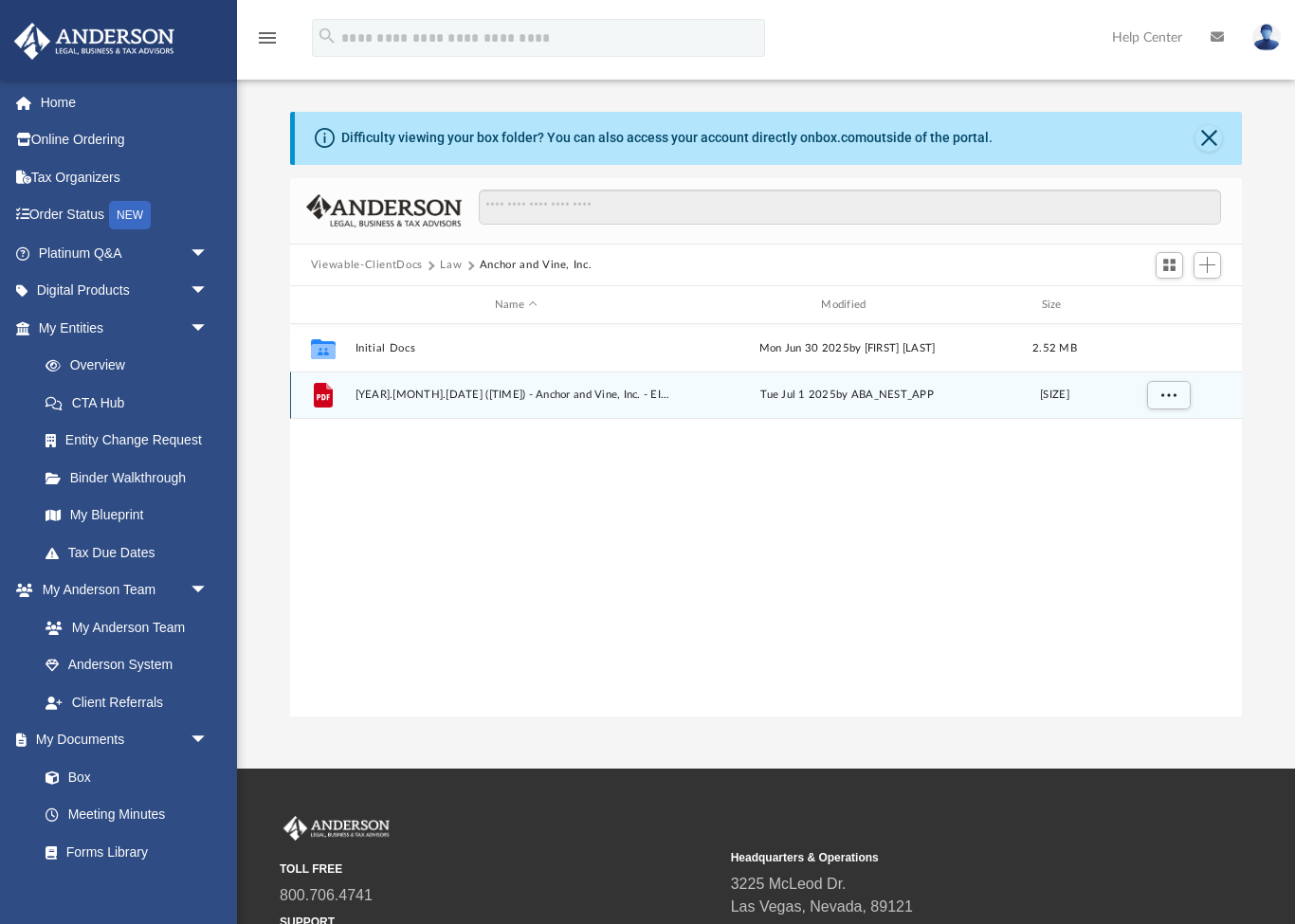 click on "[DAY] [MONTH] [DATE] [YEAR]  by [INITIALS]_[INITIALS]_[INITIALS]" at bounding box center (847, 395) 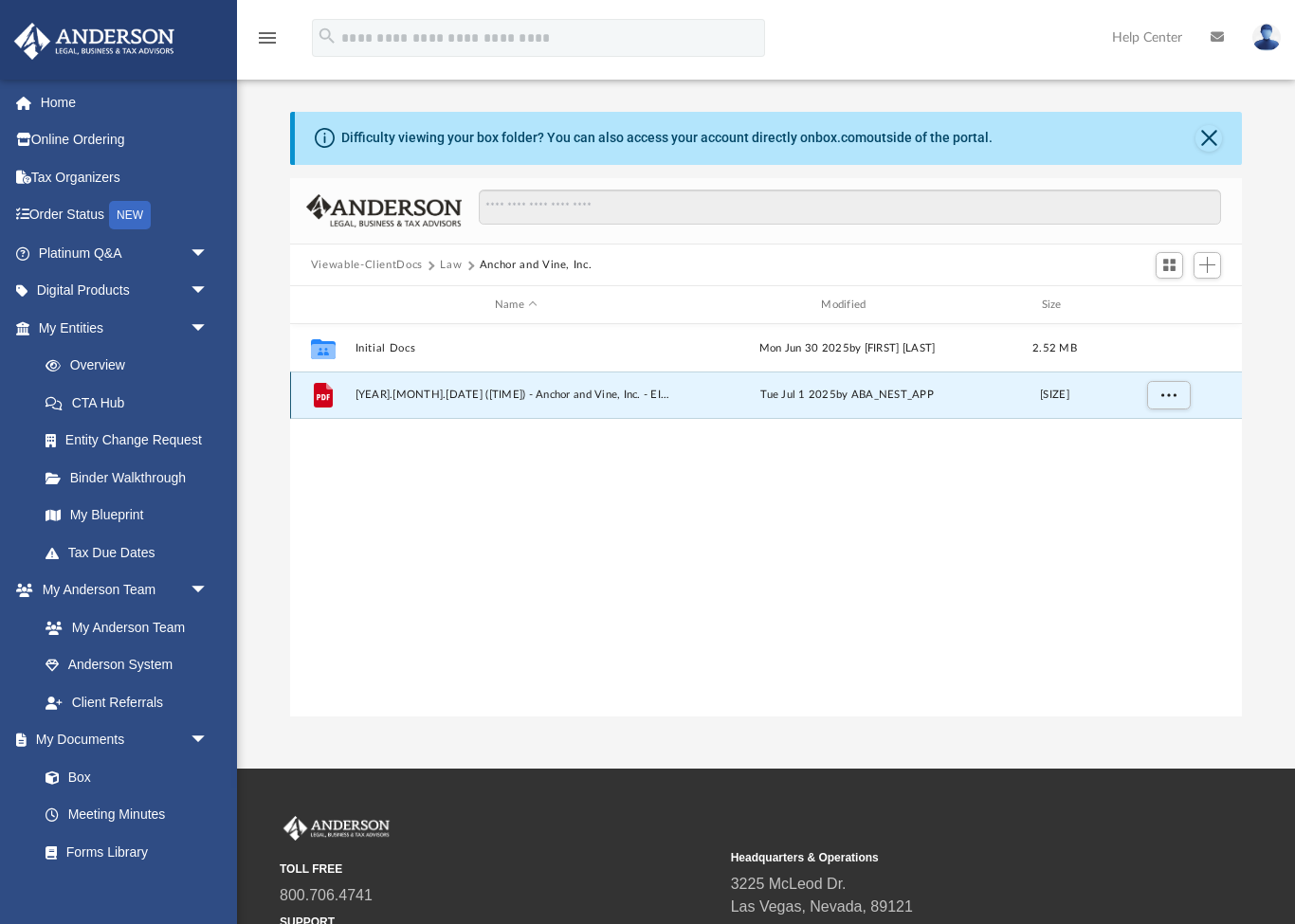 click on "[YEAR].[MONTH].[DATE] ([TIME]) - Anchor and Vine, Inc. - EIN Letter from IRS.pdf" at bounding box center (516, 395) 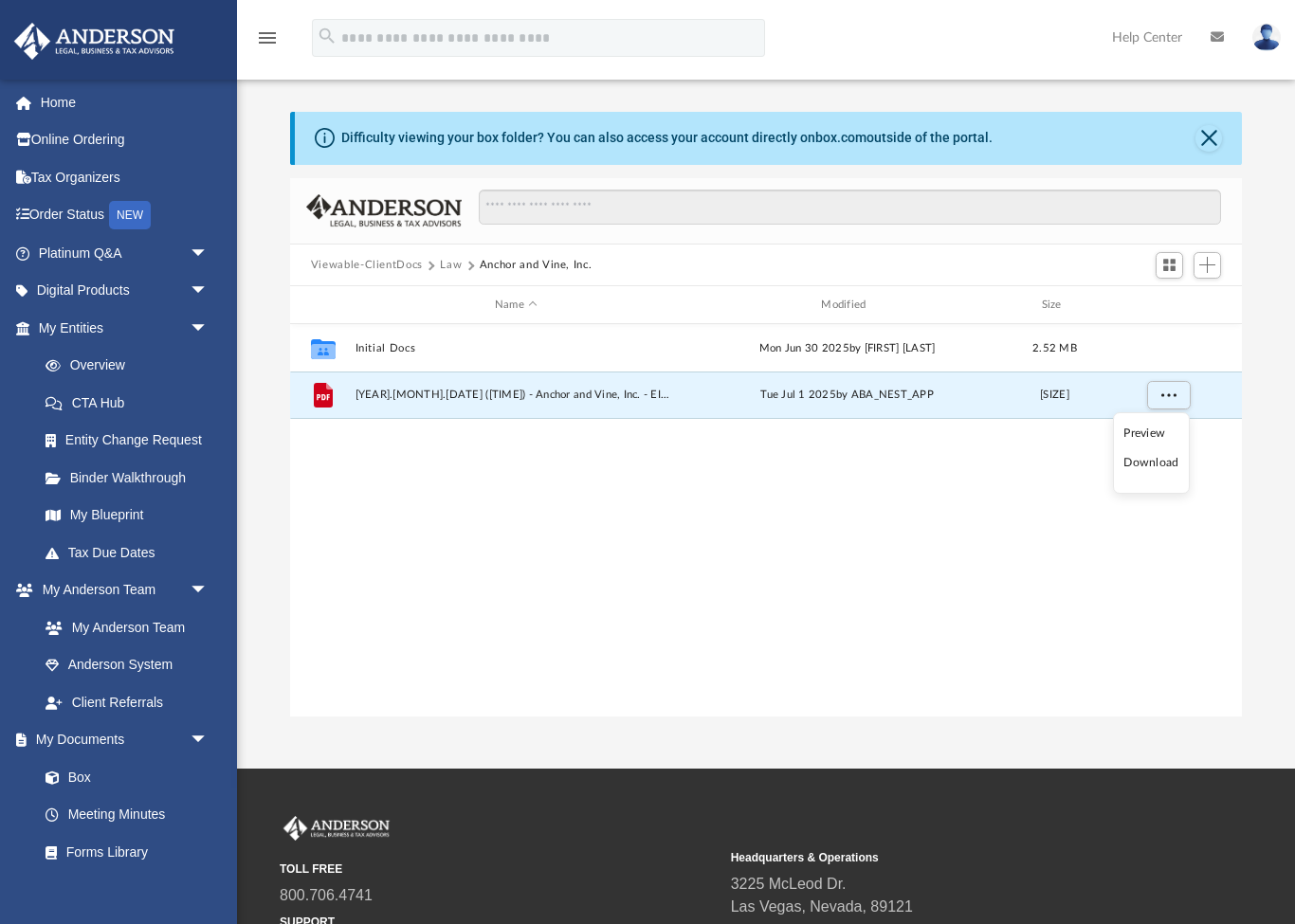 click on "Download" at bounding box center [1151, 462] 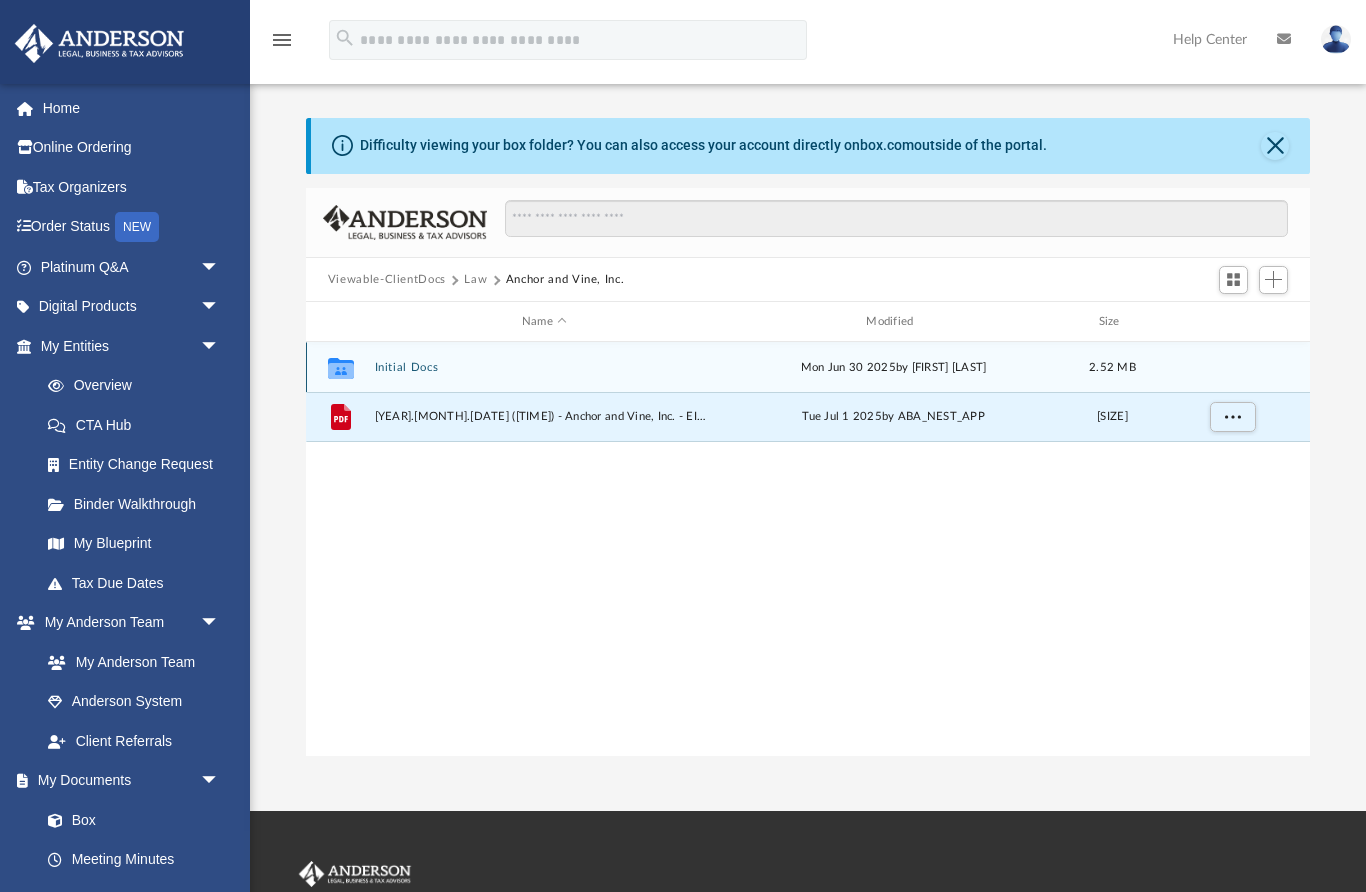 click on "[DAY] [MONTH] [DATE] [YEAR]  by [FIRST] [LAST]" at bounding box center (893, 368) 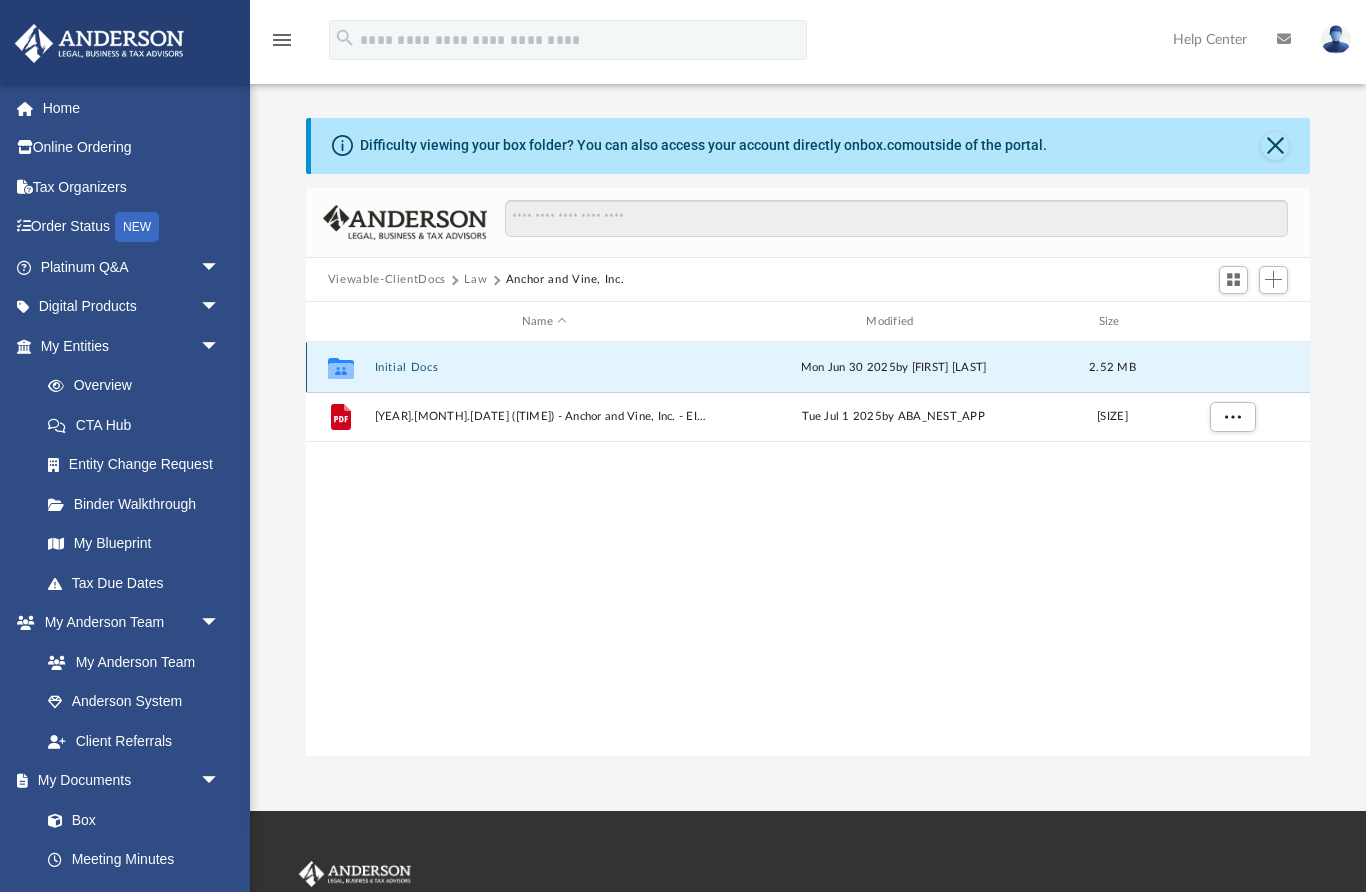 click on "[DAY] [MONTH] [DATE] [YEAR]  by [FIRST] [LAST]" at bounding box center [893, 368] 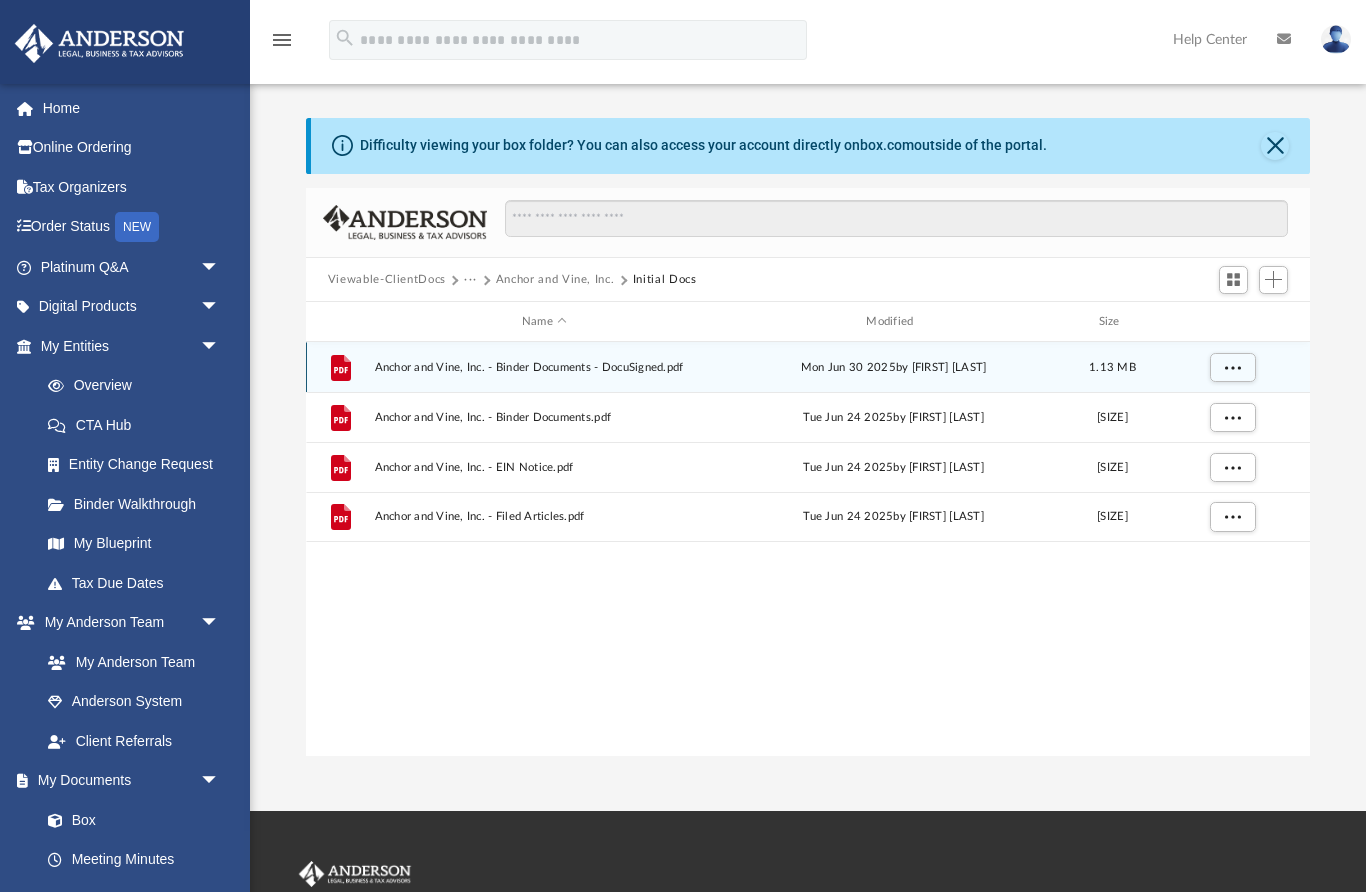 click on "Anchor and Vine, Inc. - Binder Documents - DocuSigned.pdf" at bounding box center [544, 367] 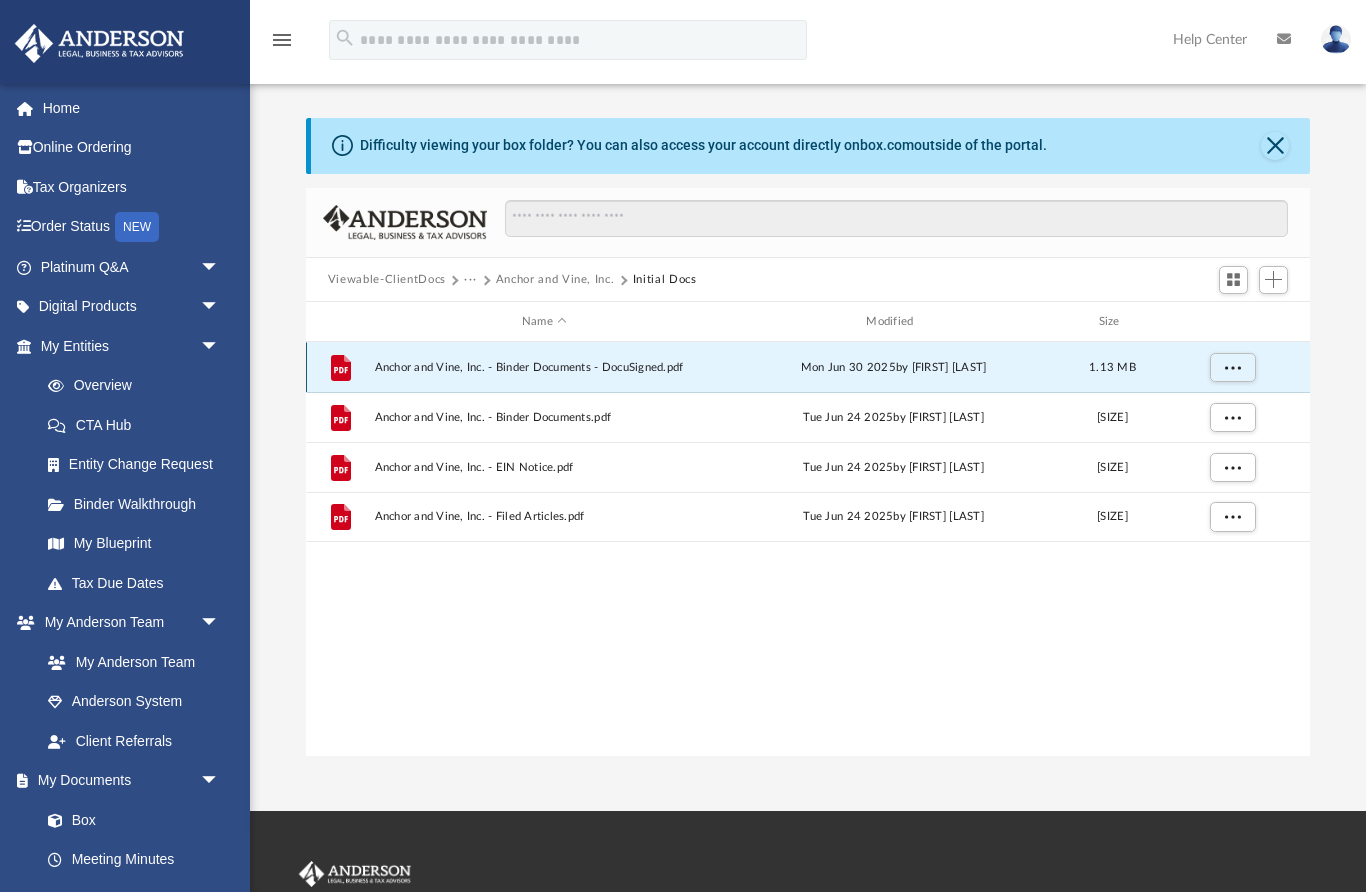 click at bounding box center [1232, 367] 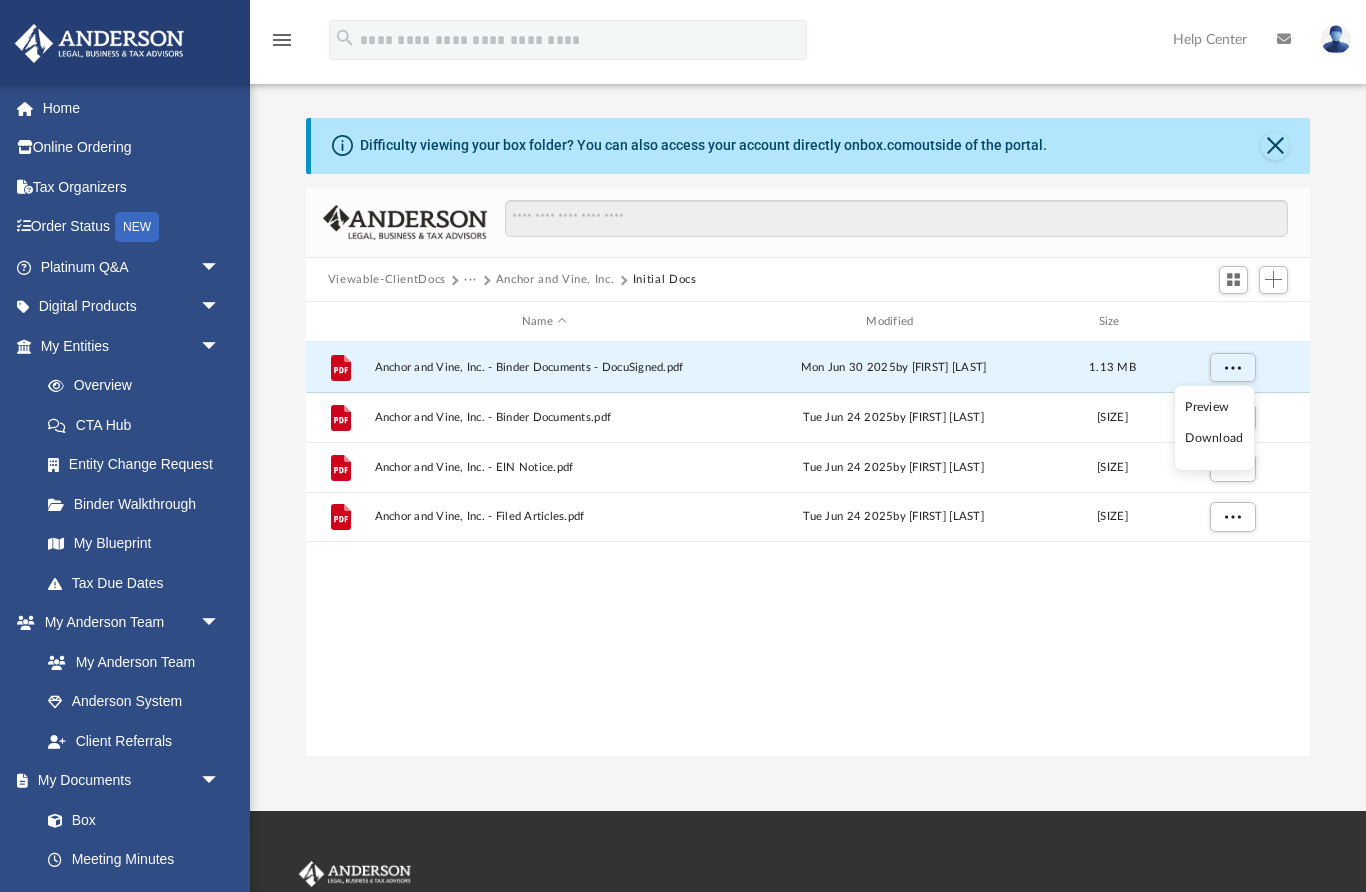 click on "Preview" at bounding box center [1214, 407] 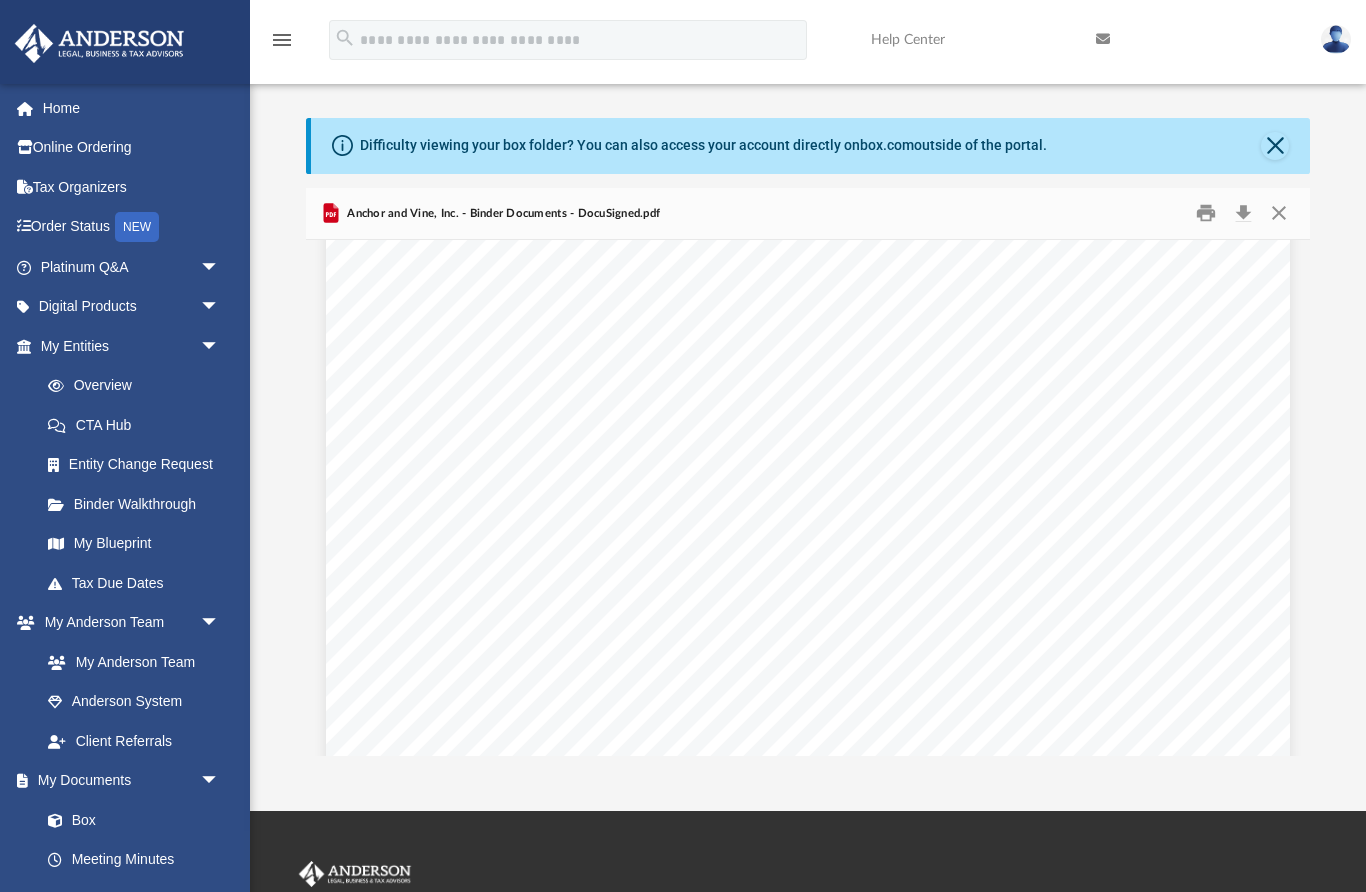 scroll, scrollTop: 370, scrollLeft: 0, axis: vertical 